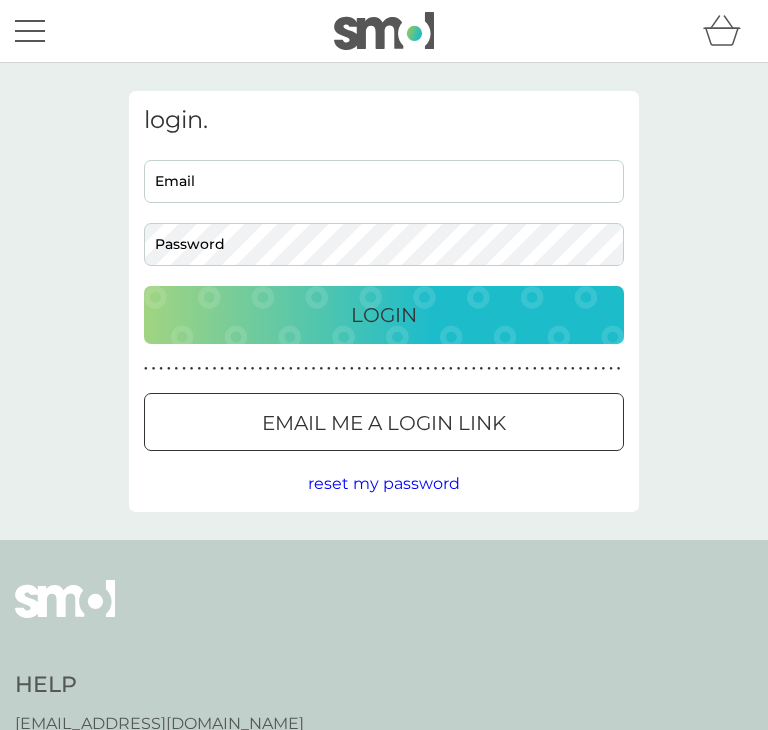 scroll, scrollTop: 0, scrollLeft: 0, axis: both 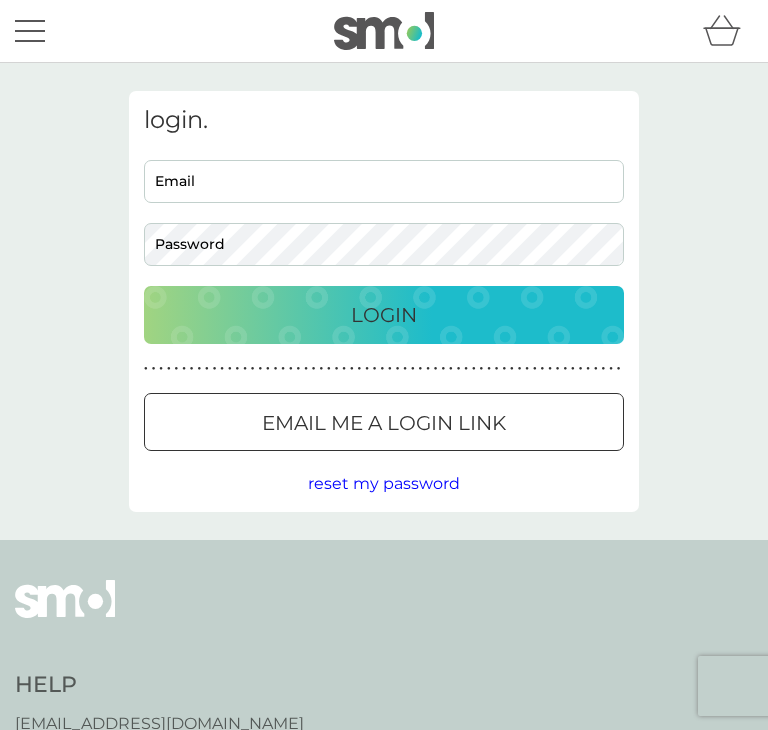 click on "Email me a login link" at bounding box center (384, 423) 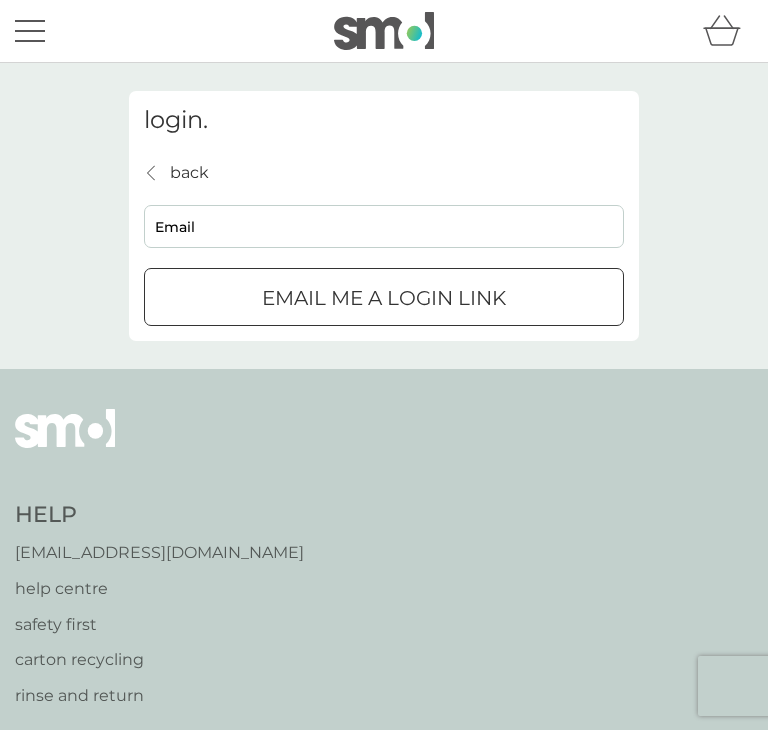 click on "Email" at bounding box center [384, 226] 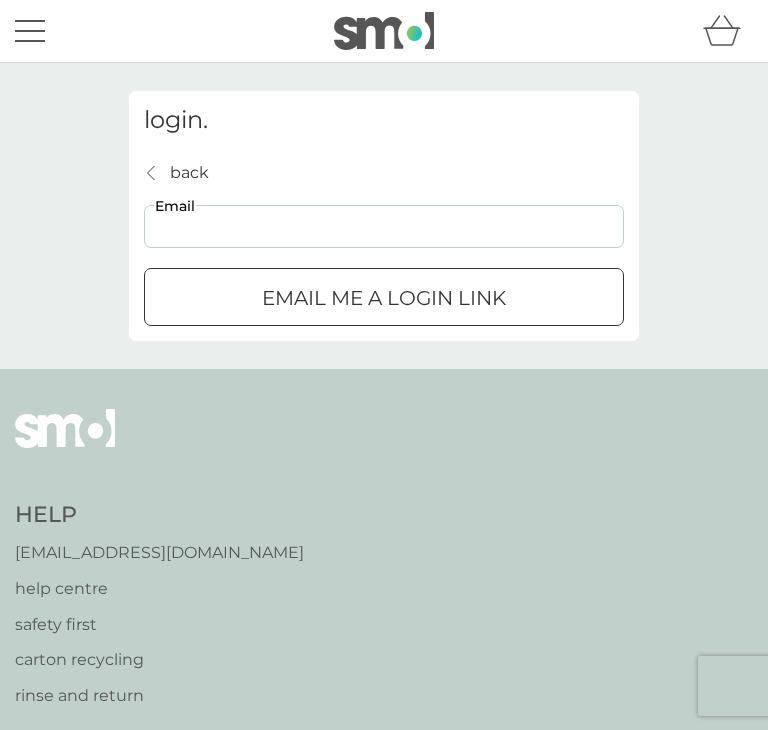 type on "maryamnur0725@gmail.com" 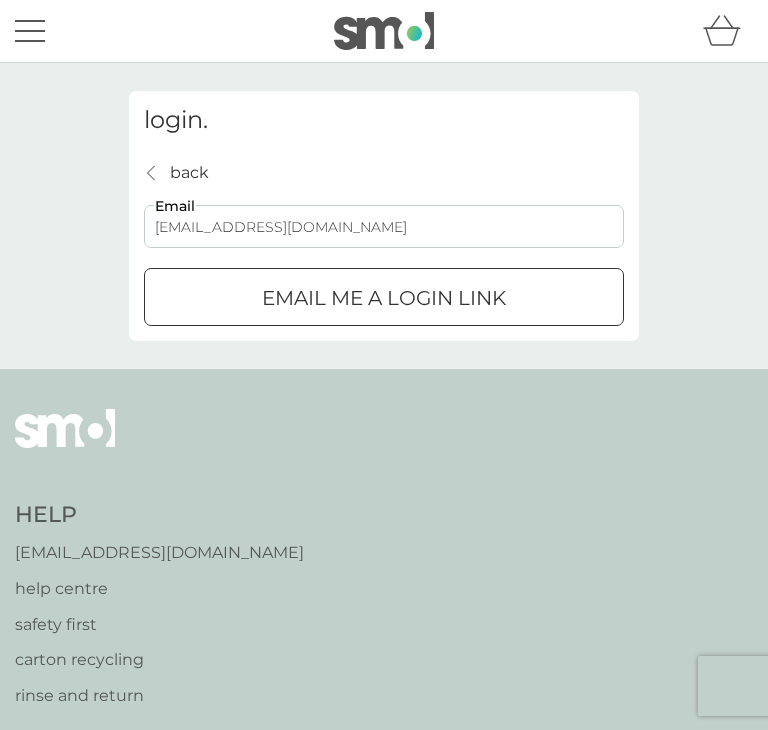 click on "Email me a login link" at bounding box center (384, 298) 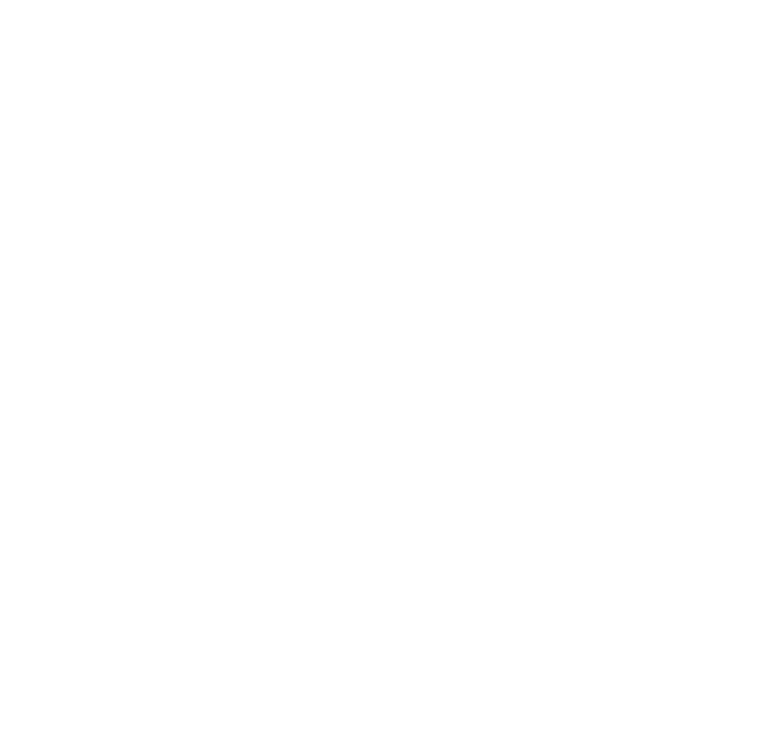 scroll, scrollTop: 0, scrollLeft: 0, axis: both 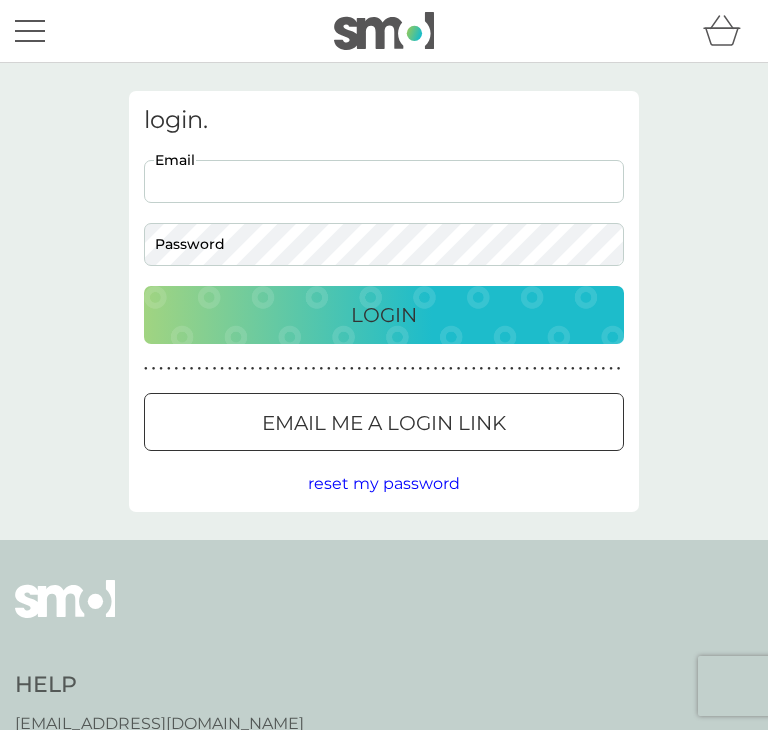 click on "Email" at bounding box center (384, 181) 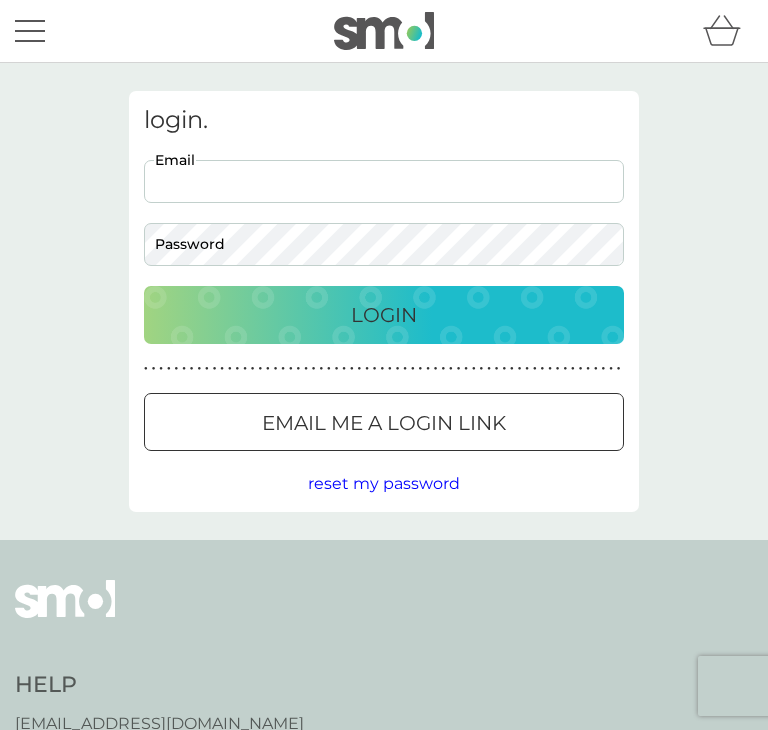 type on "maryamnur0725@gmail.com" 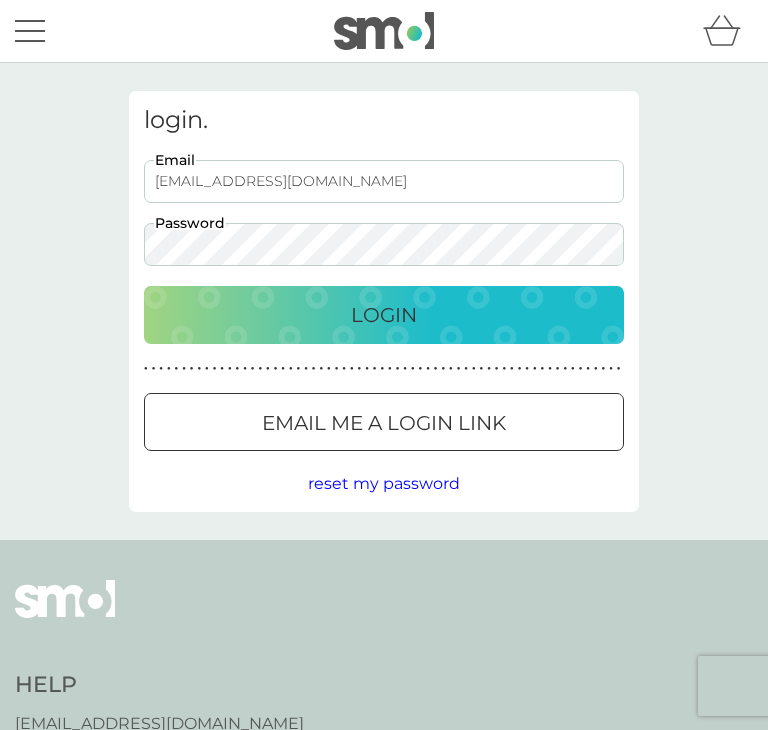 click on "Login" at bounding box center (384, 315) 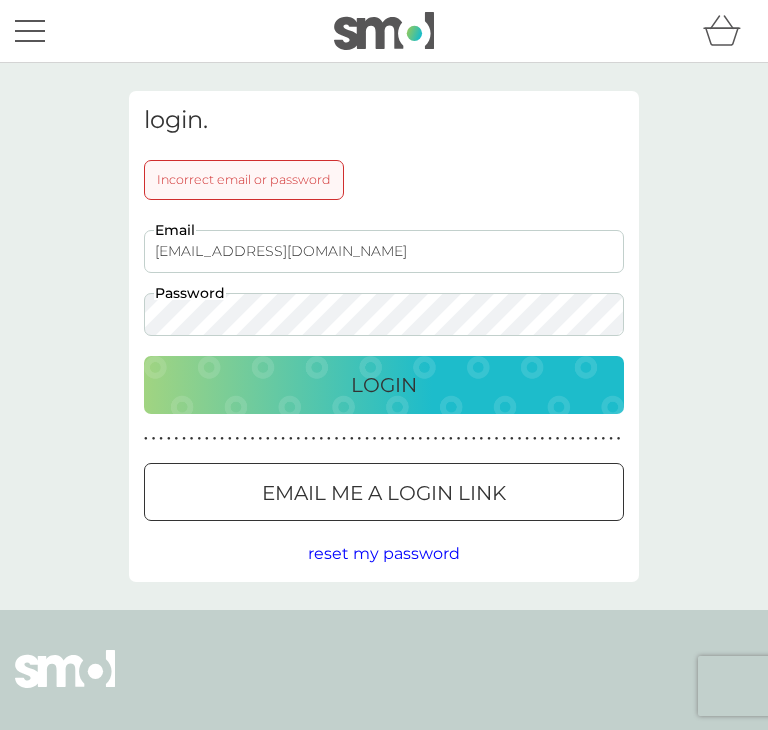 click on "Login" at bounding box center [384, 385] 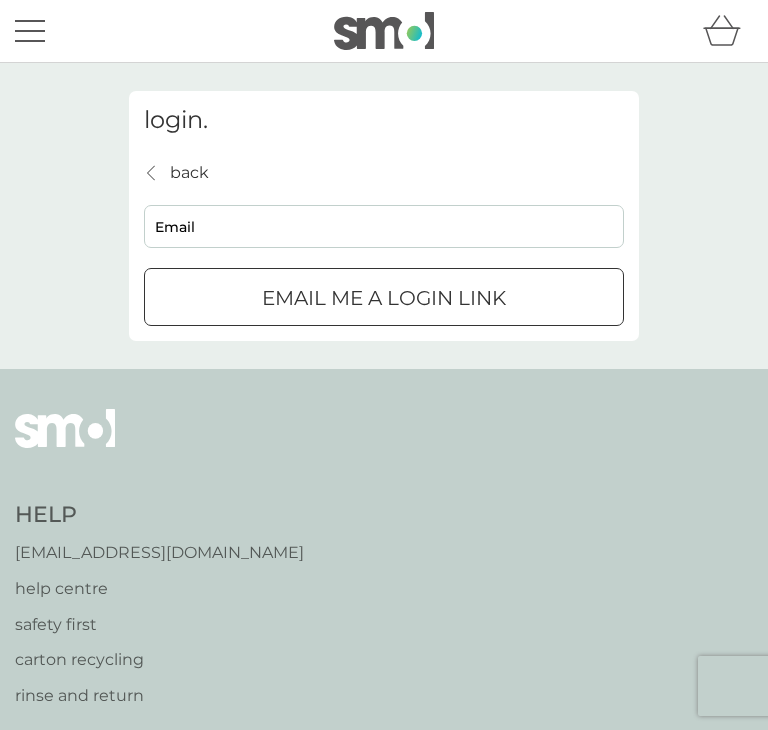 click on "Email" at bounding box center (384, 226) 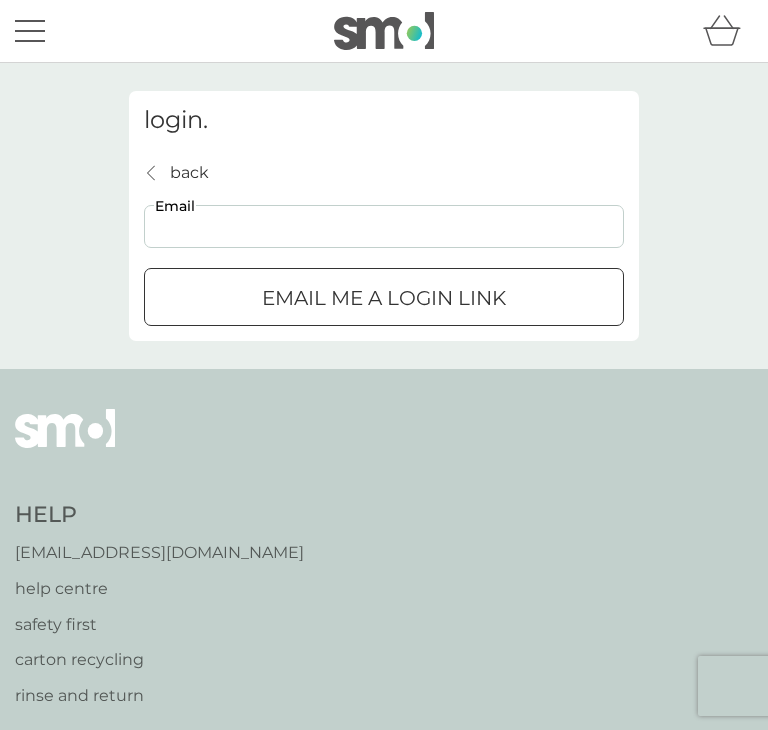 click on "Email" at bounding box center [384, 226] 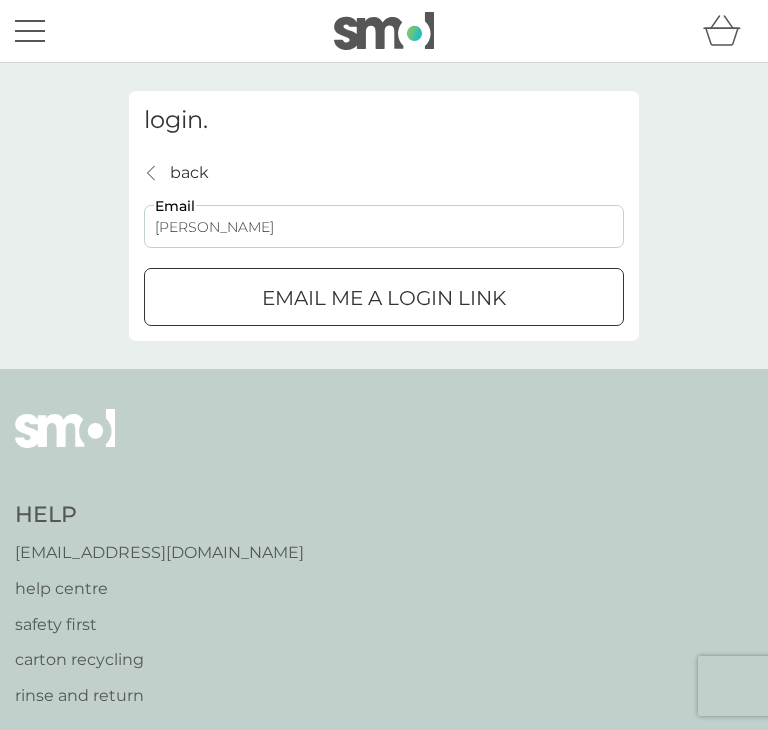 type on "maryamnur0725@gmail.com" 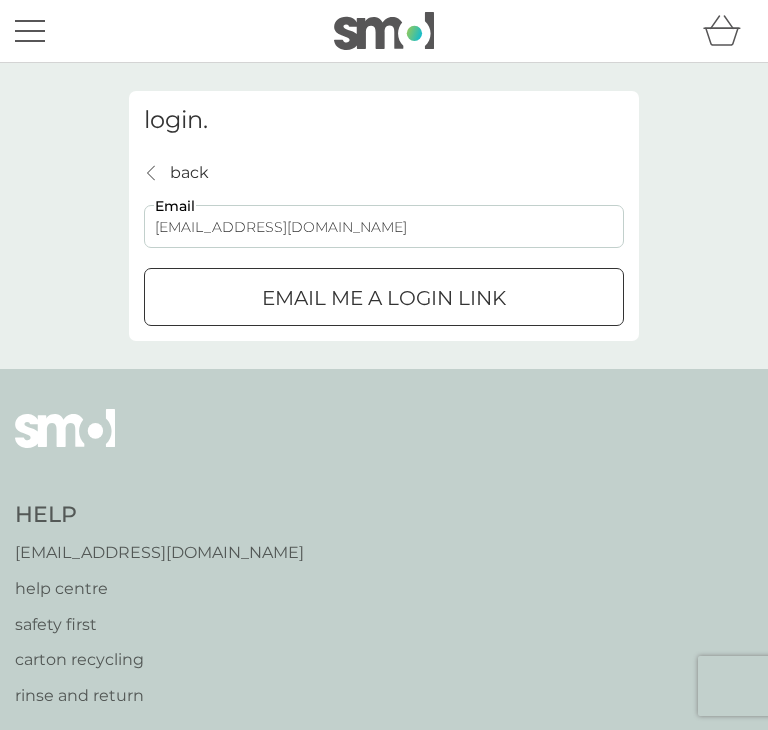 click on "Email me a login link" at bounding box center (384, 298) 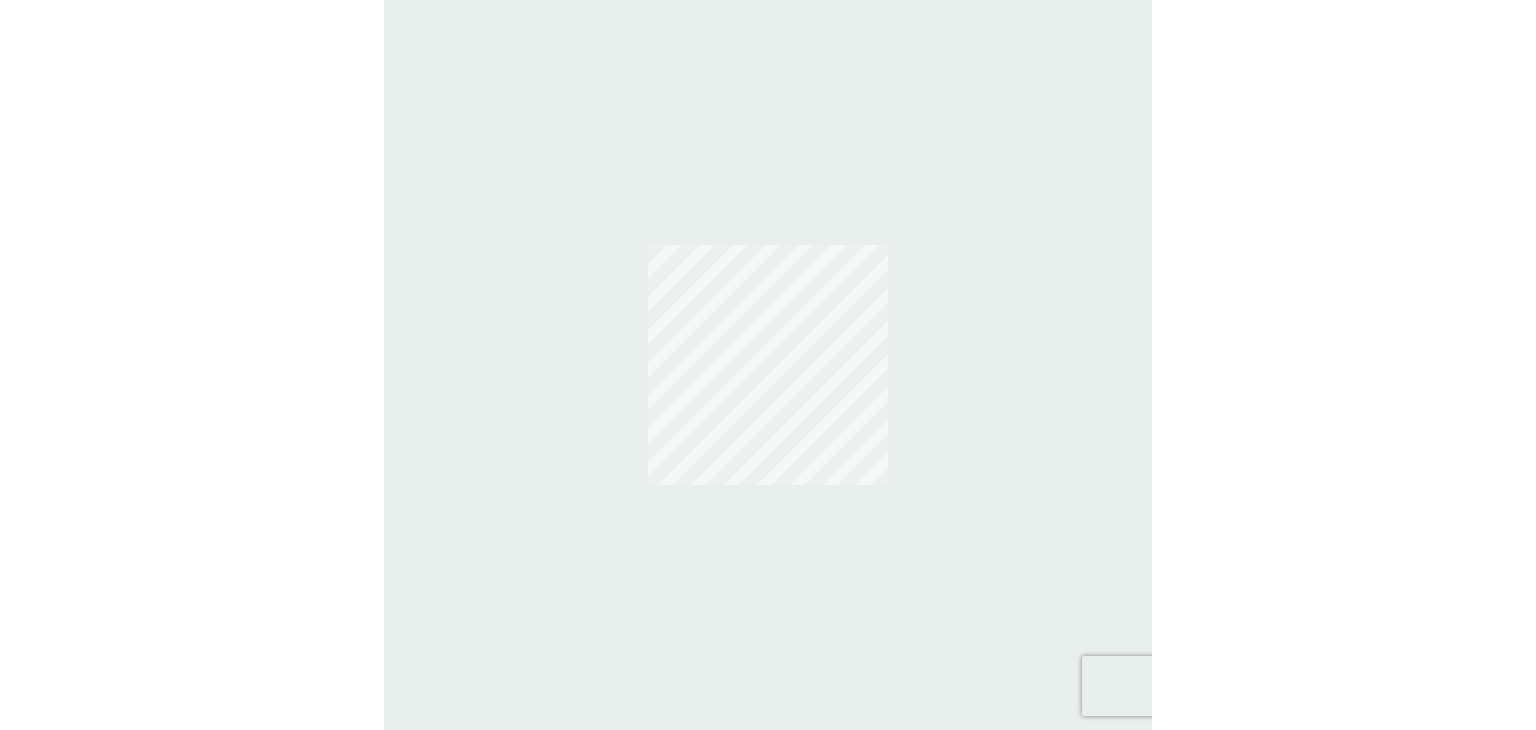 scroll, scrollTop: 0, scrollLeft: 0, axis: both 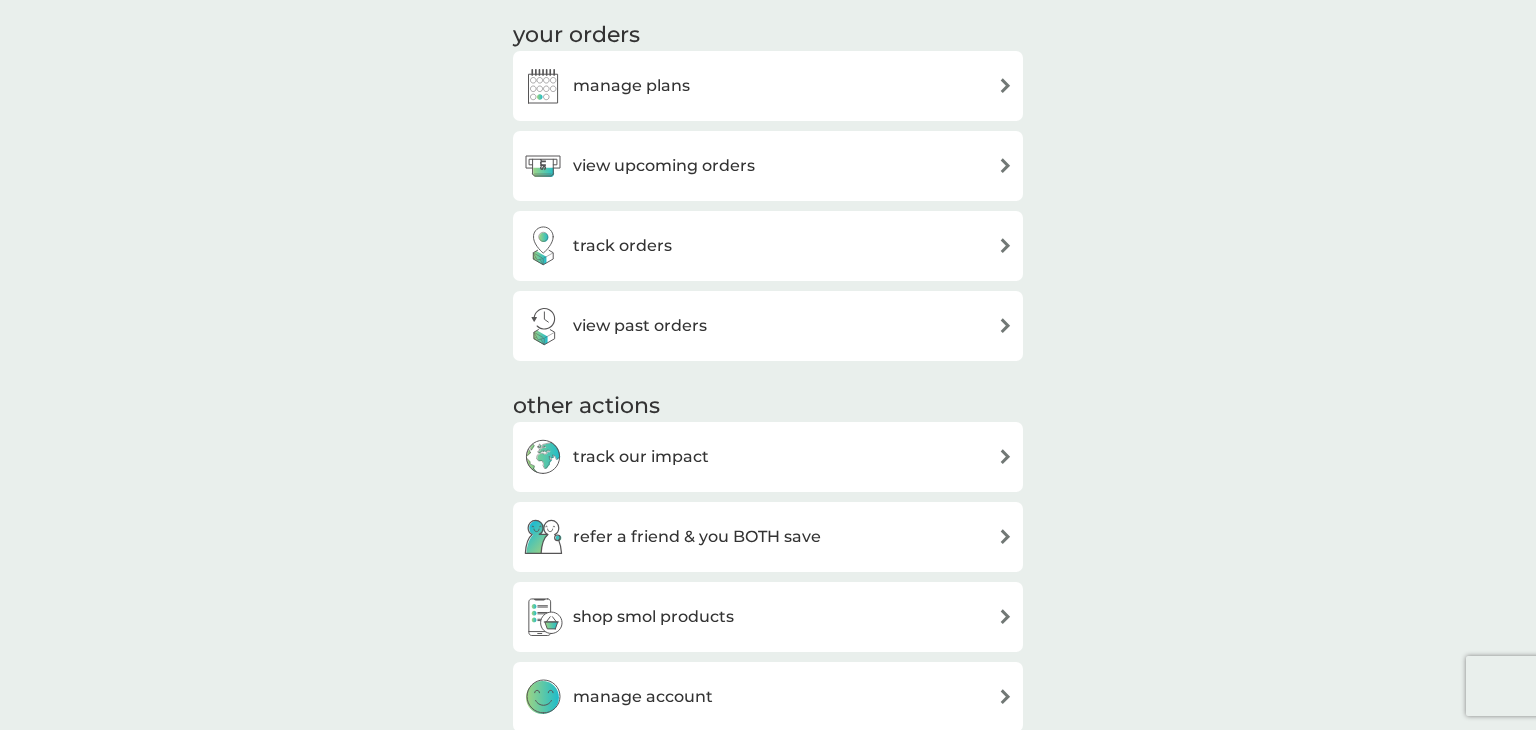 click on "manage plans" at bounding box center (631, 86) 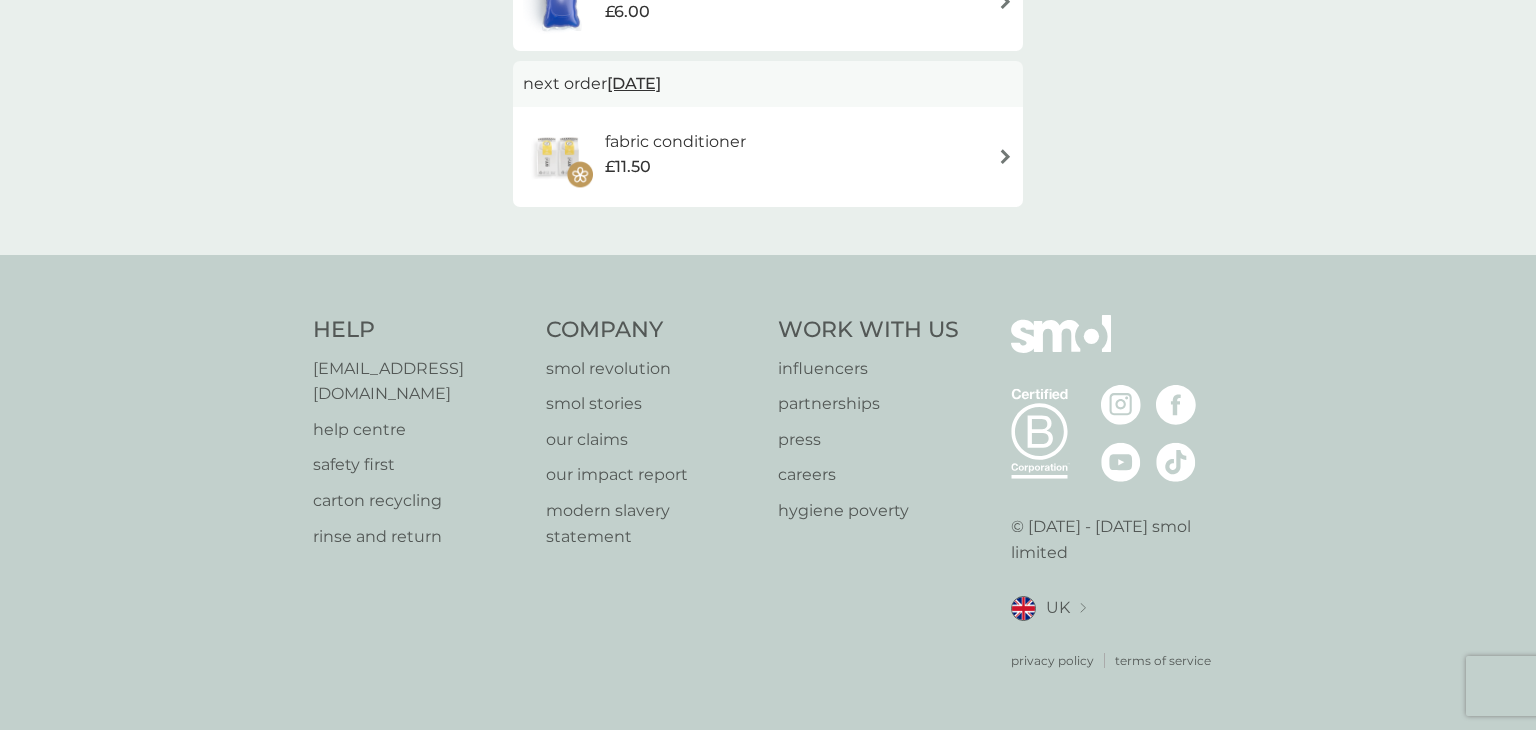 scroll, scrollTop: 0, scrollLeft: 0, axis: both 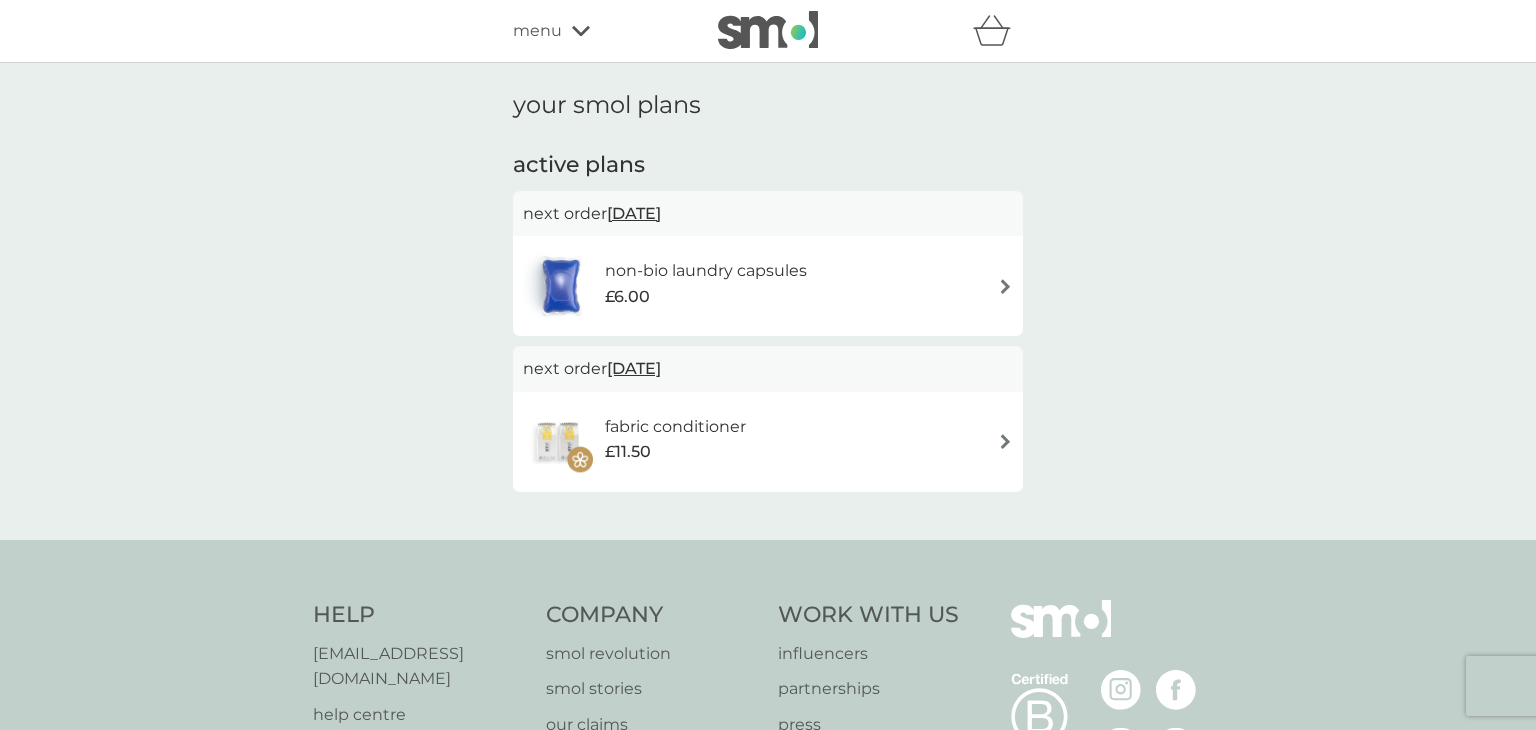 click on "non-bio laundry capsules £6.00" at bounding box center (768, 286) 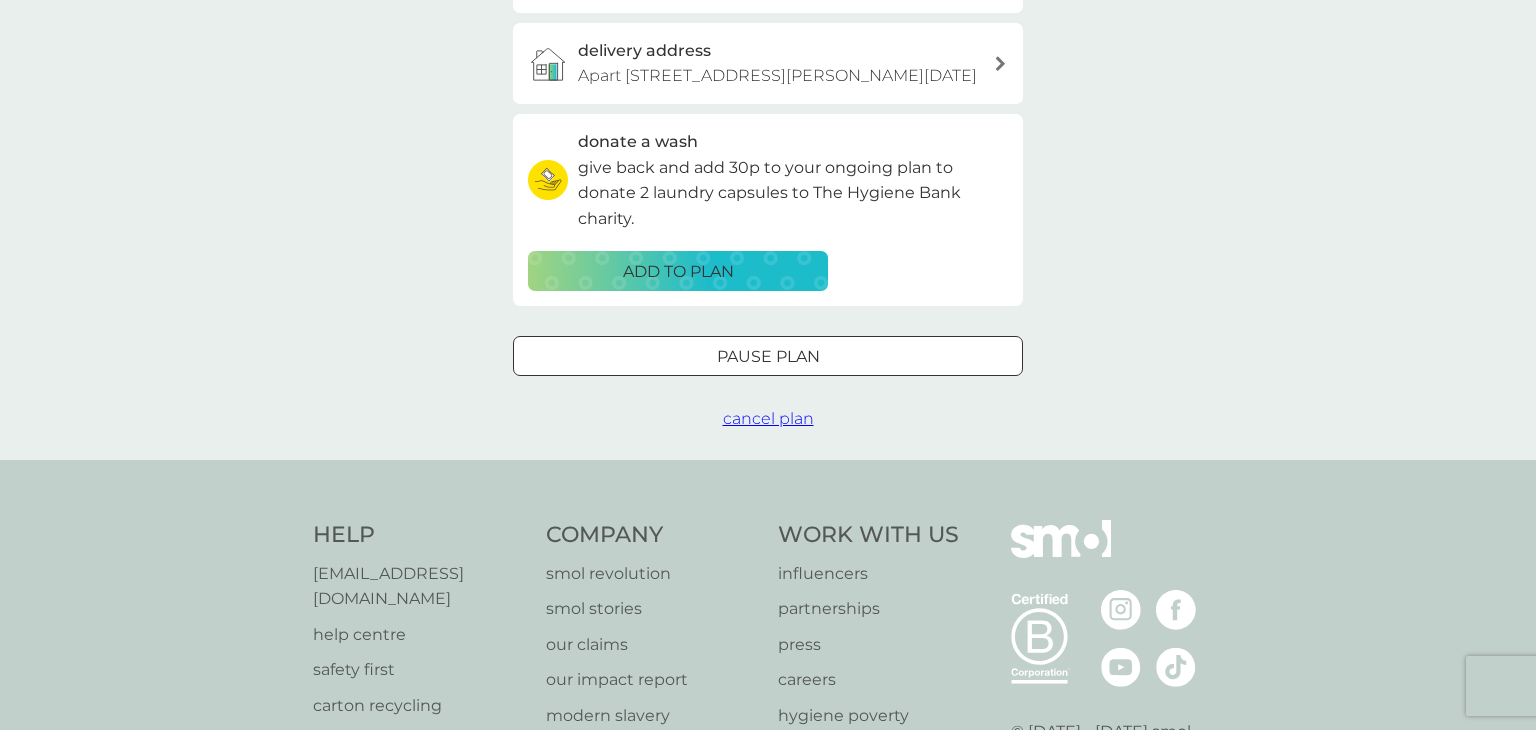 scroll, scrollTop: 655, scrollLeft: 0, axis: vertical 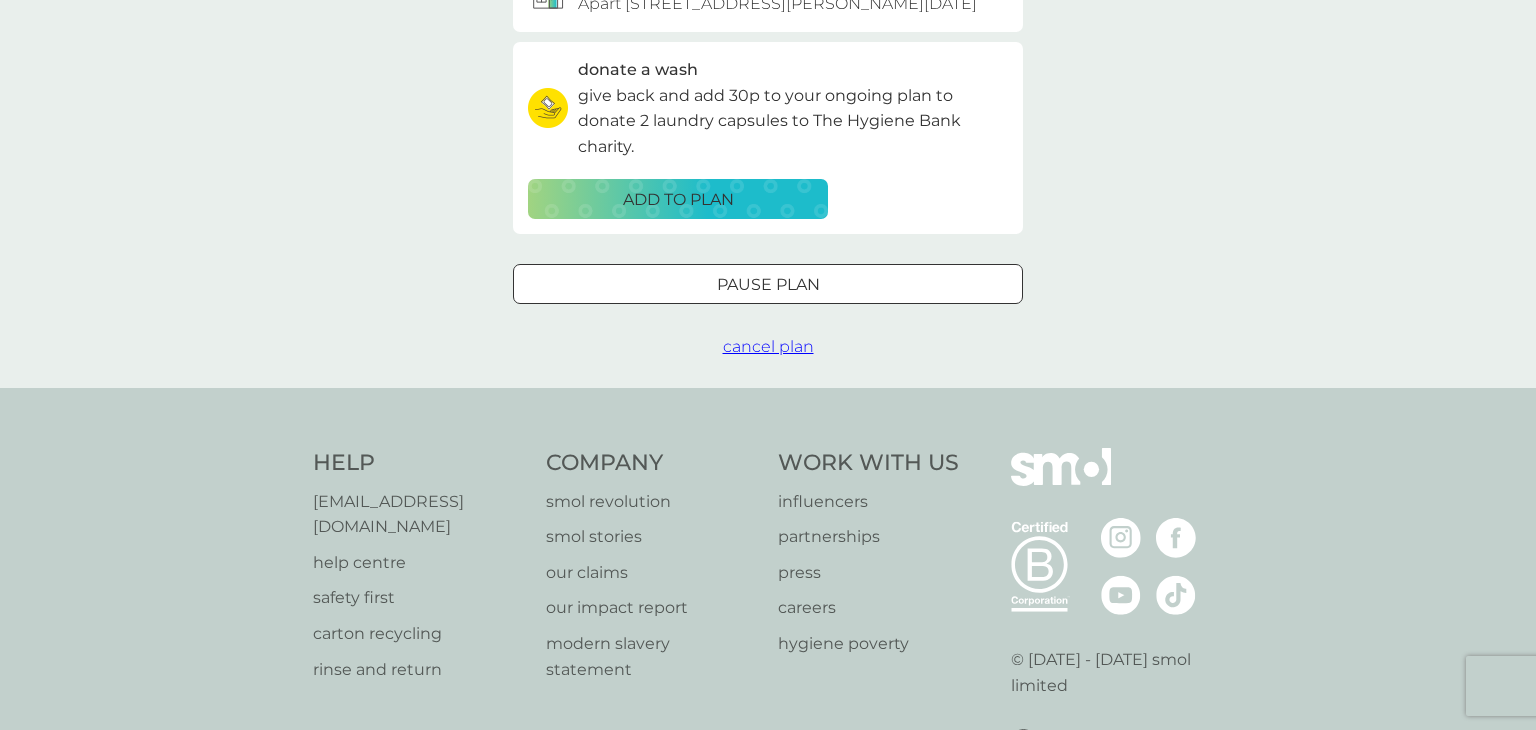 click on "cancel plan" at bounding box center [768, 346] 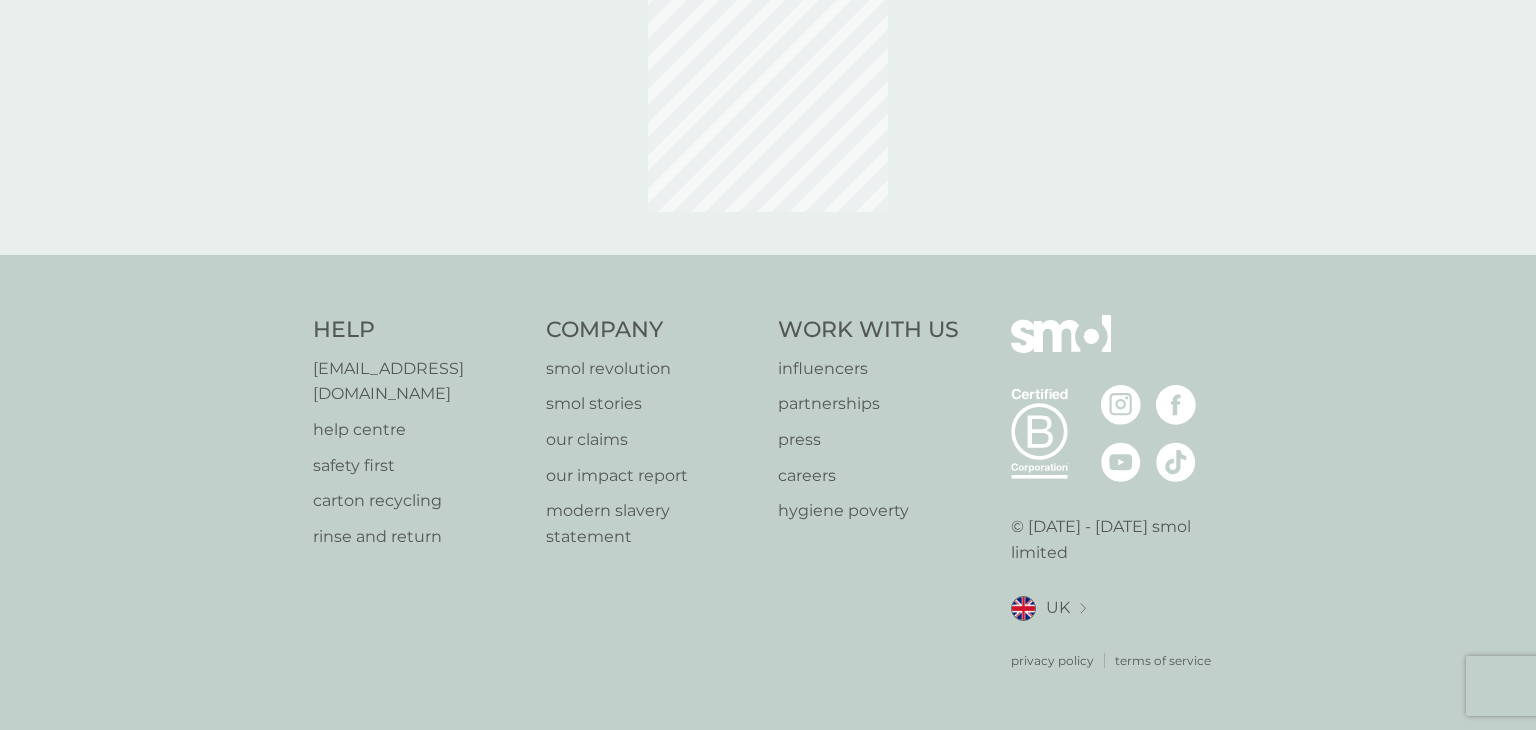scroll, scrollTop: 0, scrollLeft: 0, axis: both 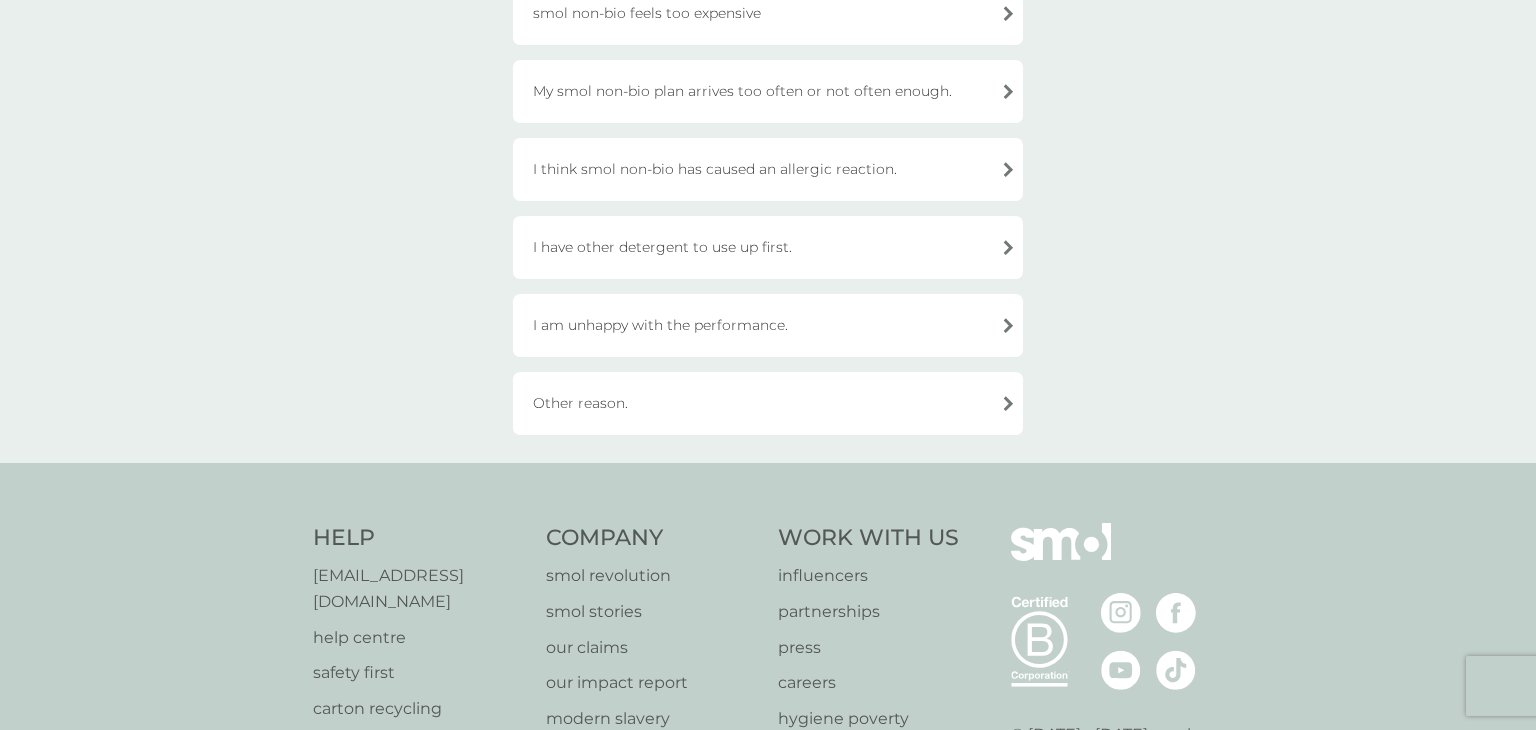 click on "Other reason." at bounding box center [768, 403] 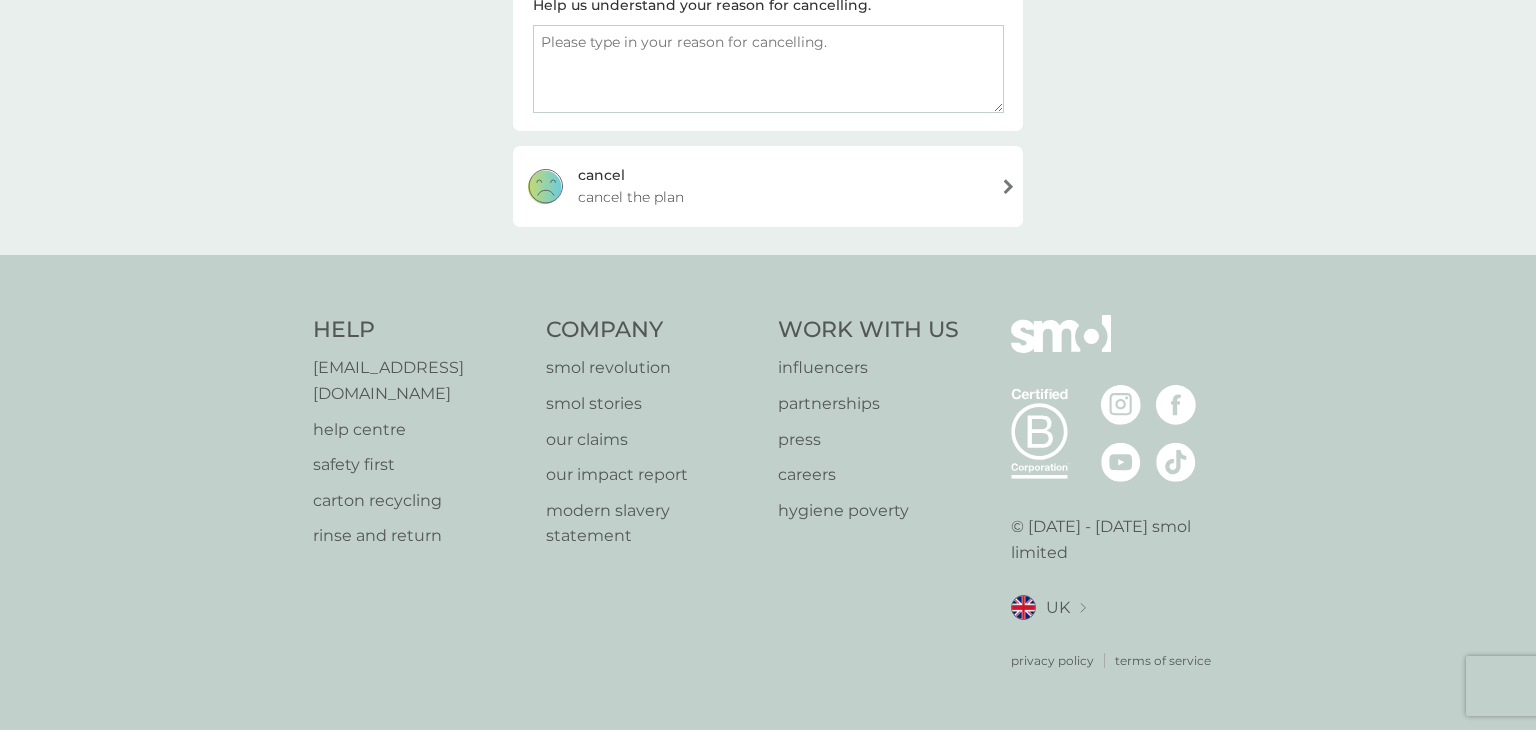 scroll, scrollTop: 347, scrollLeft: 0, axis: vertical 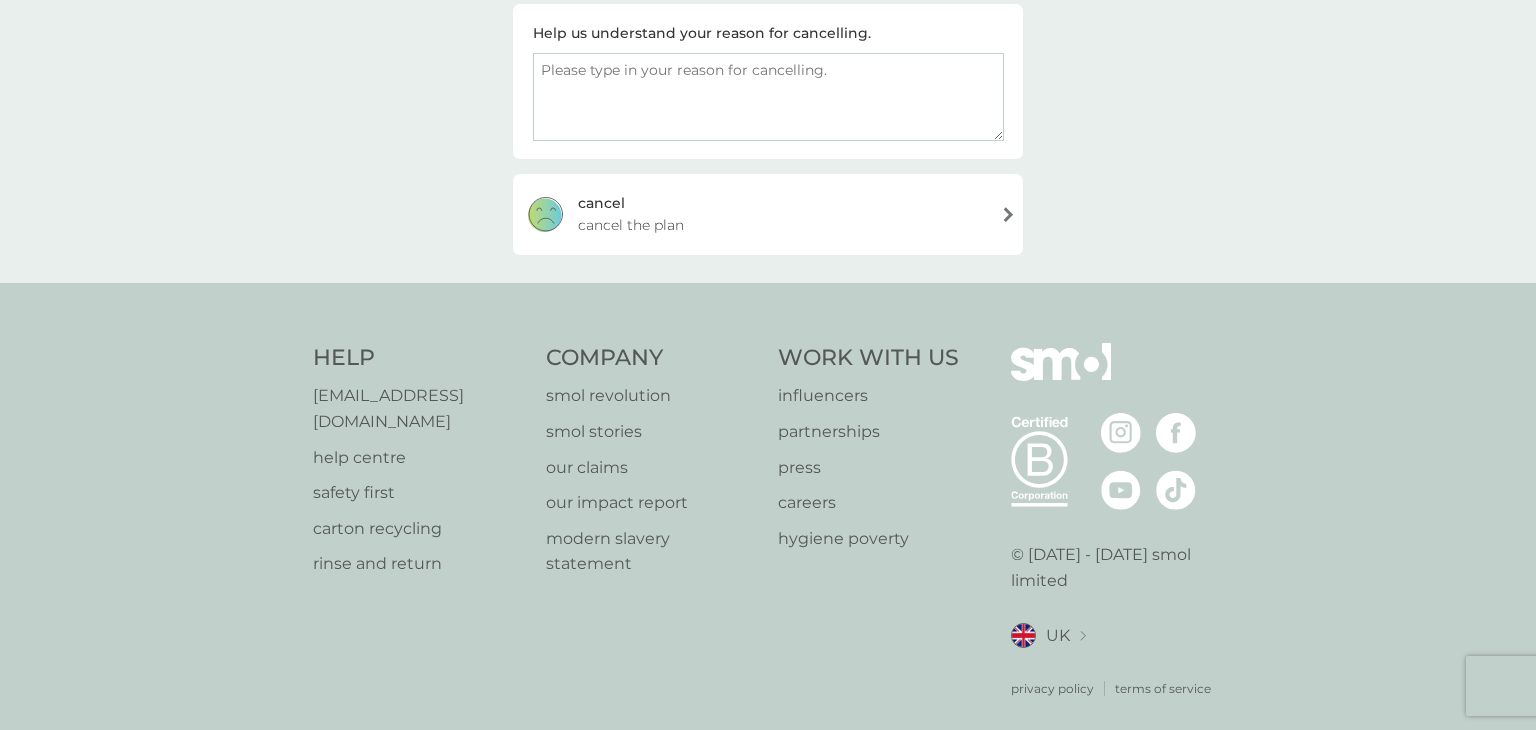 click at bounding box center (768, 97) 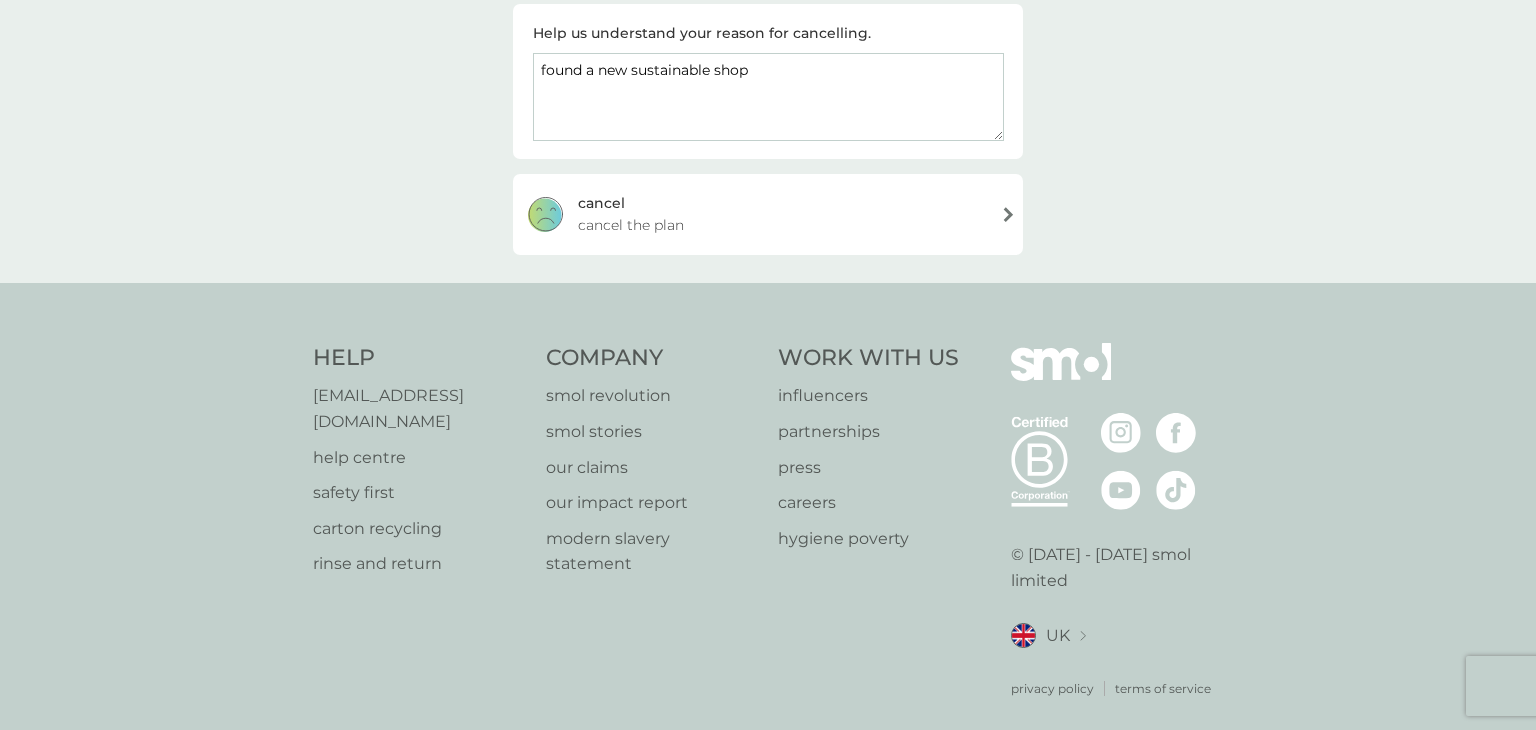 type on "found a new sustainable shop" 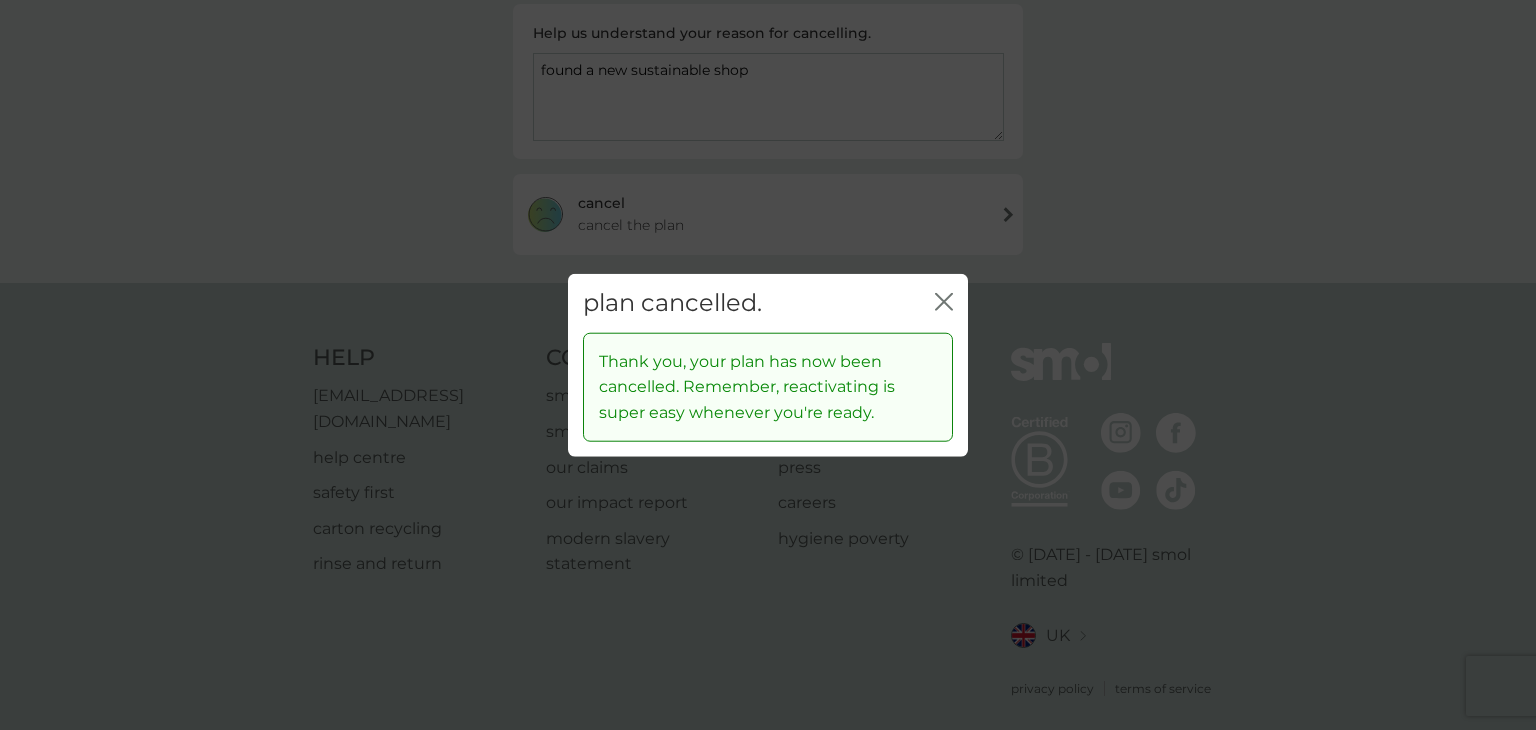 click 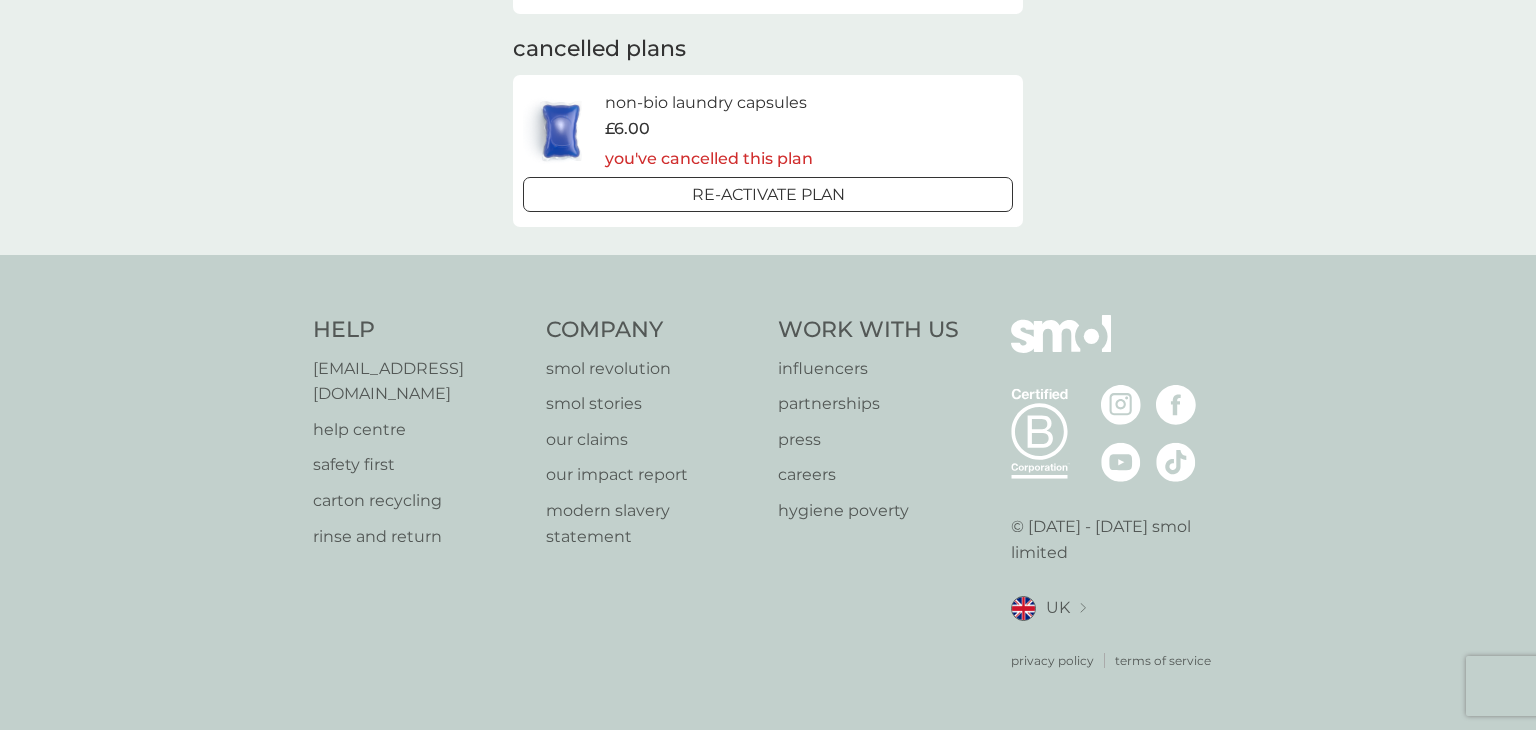 scroll, scrollTop: 0, scrollLeft: 0, axis: both 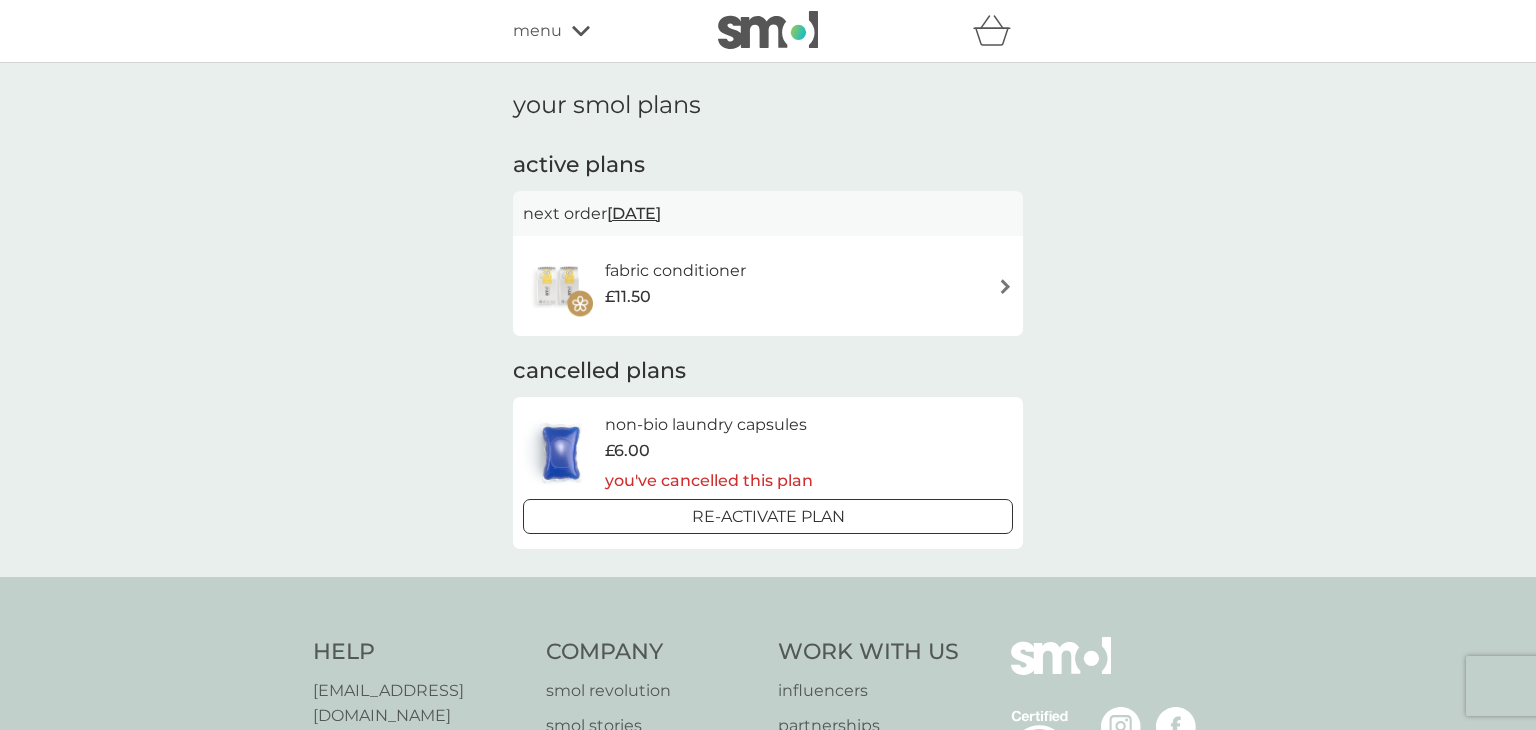 click on "£11.50" at bounding box center [675, 297] 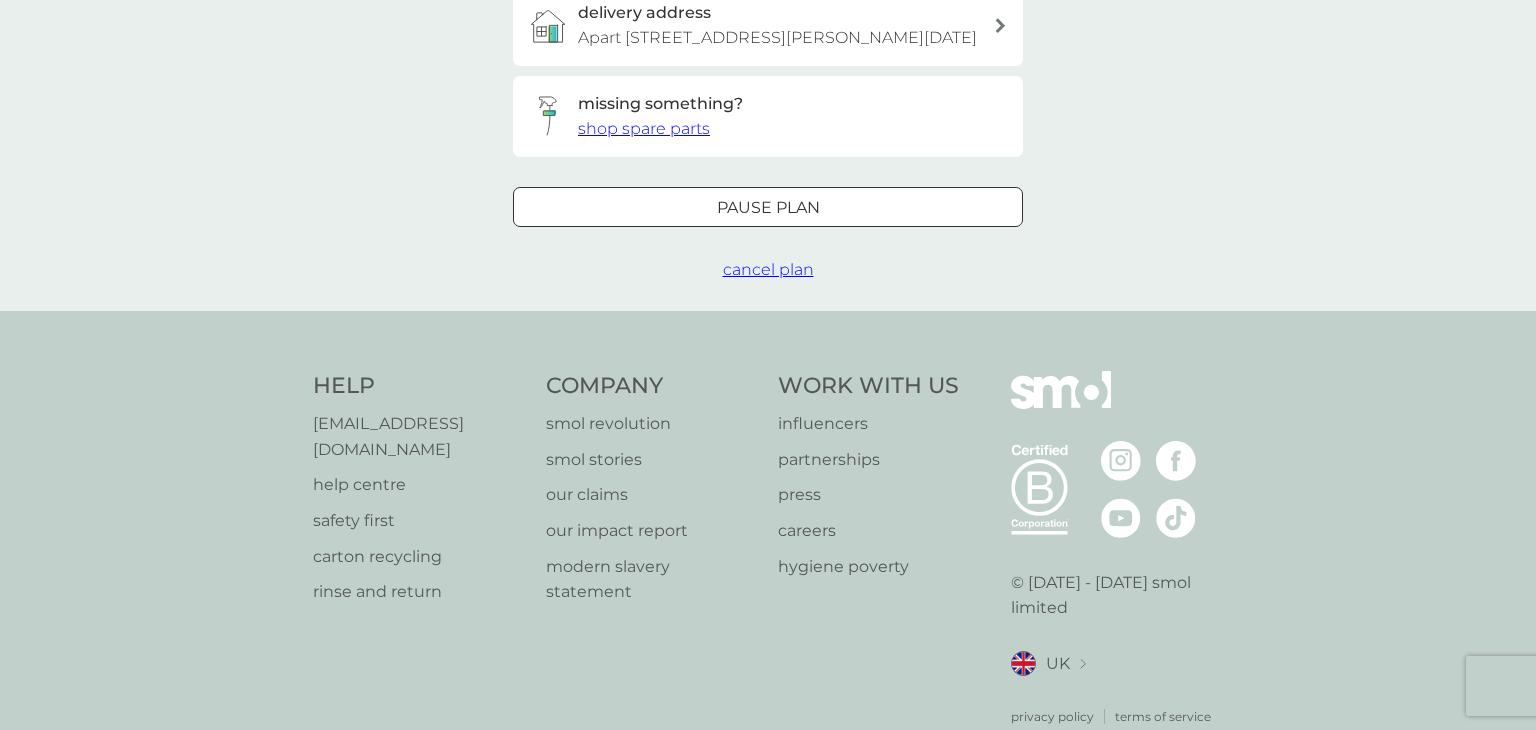 scroll, scrollTop: 744, scrollLeft: 0, axis: vertical 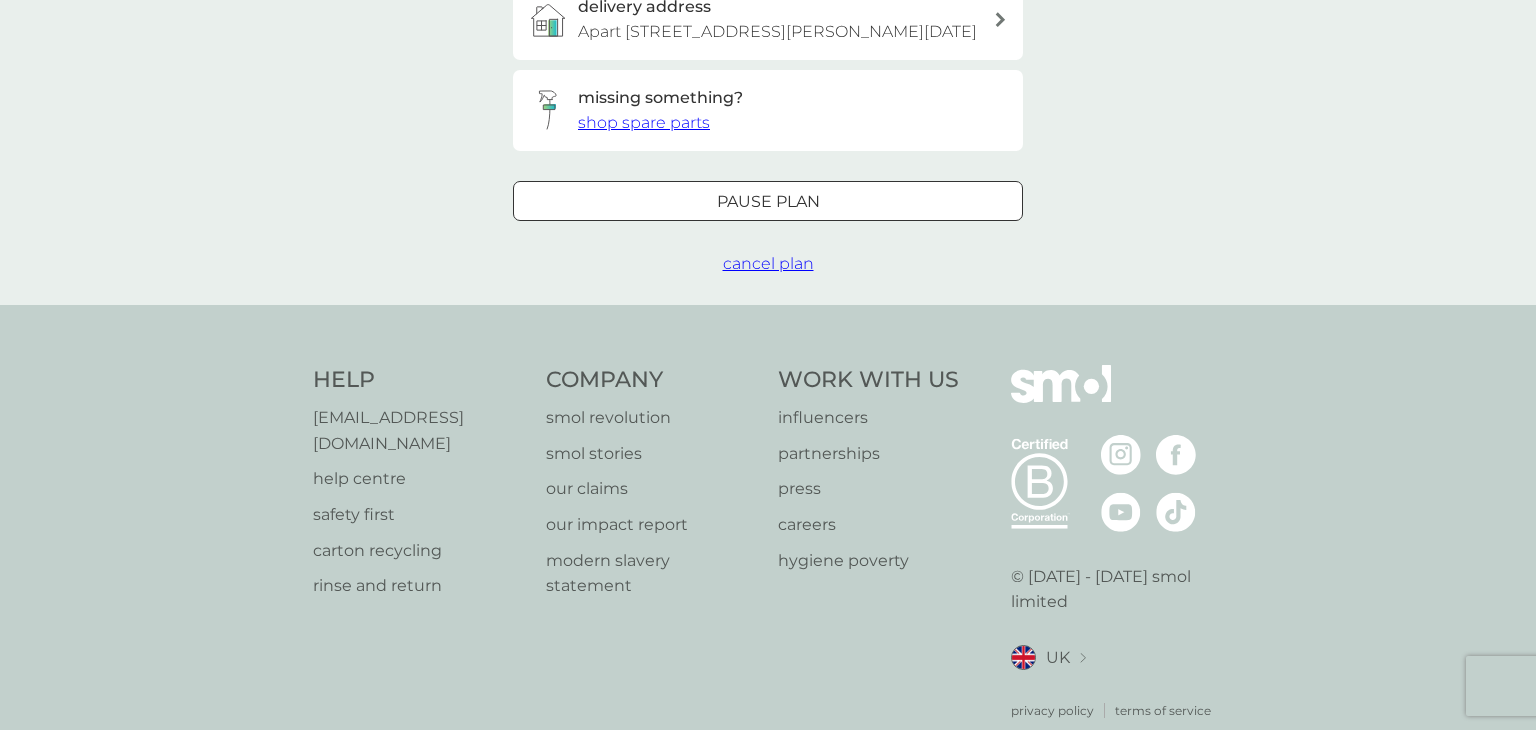 click on "cancel plan" at bounding box center (768, 263) 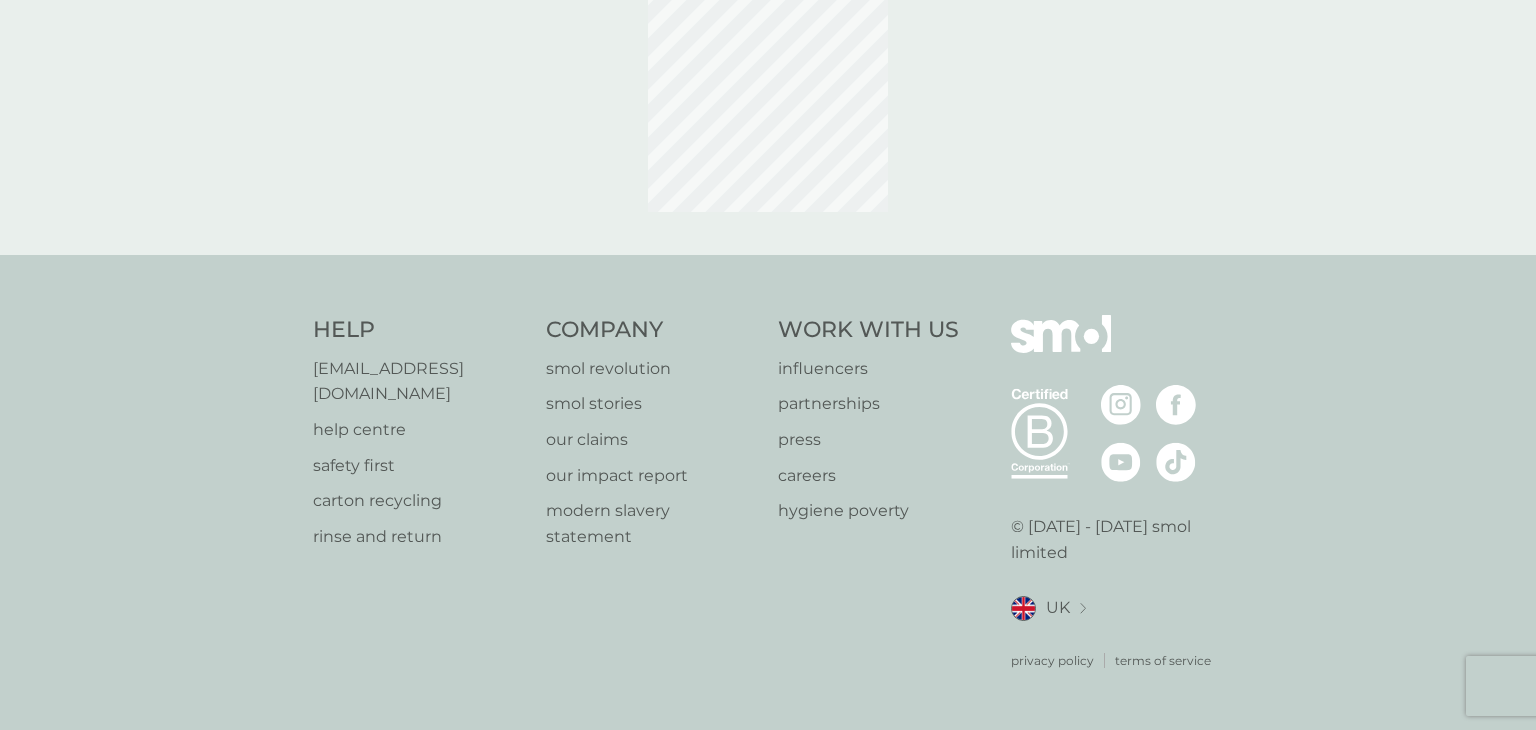 scroll, scrollTop: 0, scrollLeft: 0, axis: both 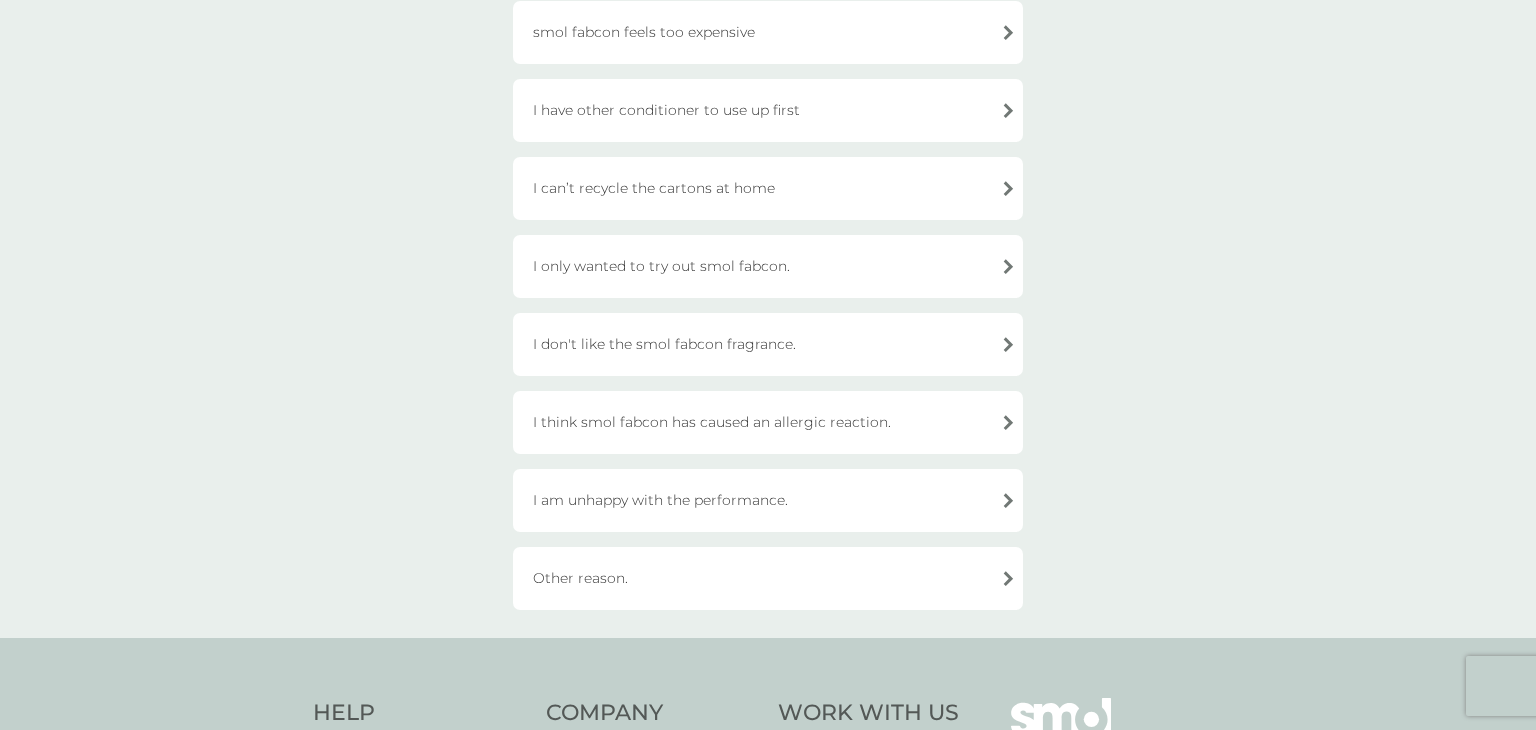 click on "Other reason." at bounding box center [768, 578] 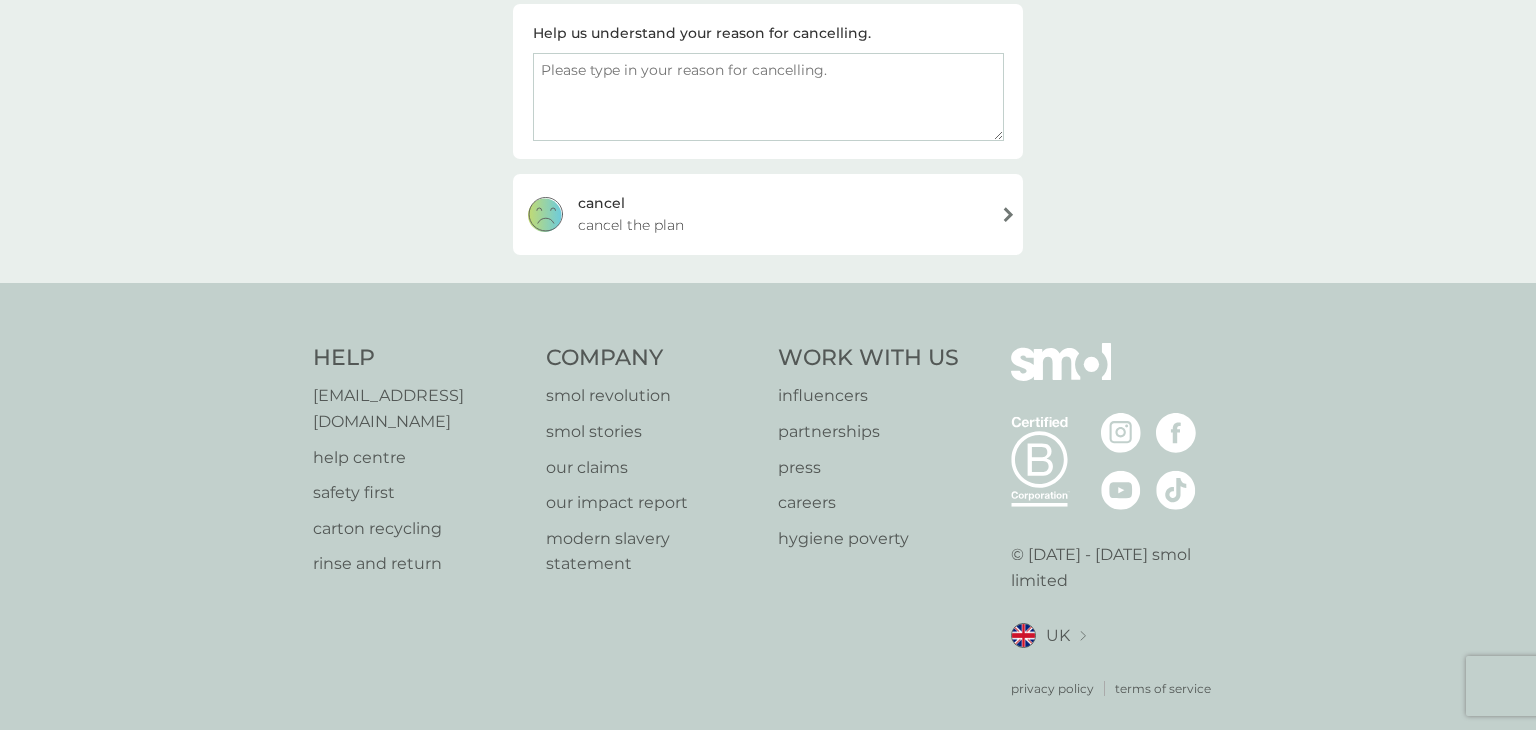 click on "cancel the plan" at bounding box center [631, 225] 